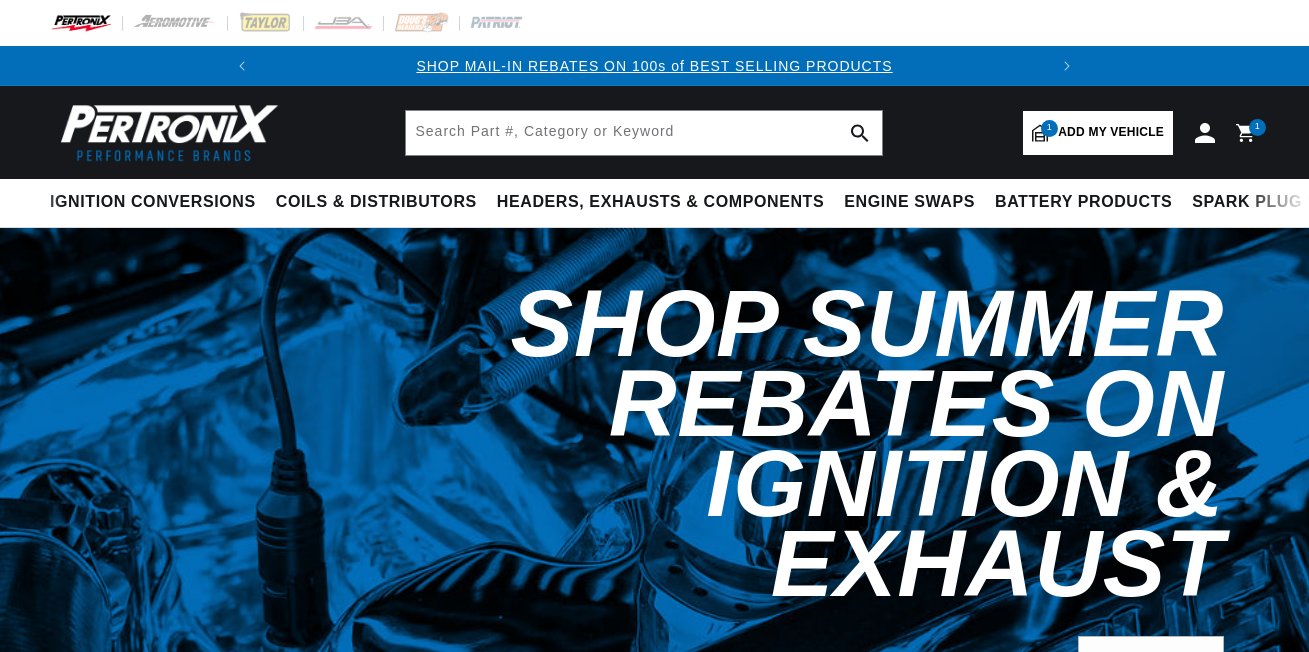 select on "1970" 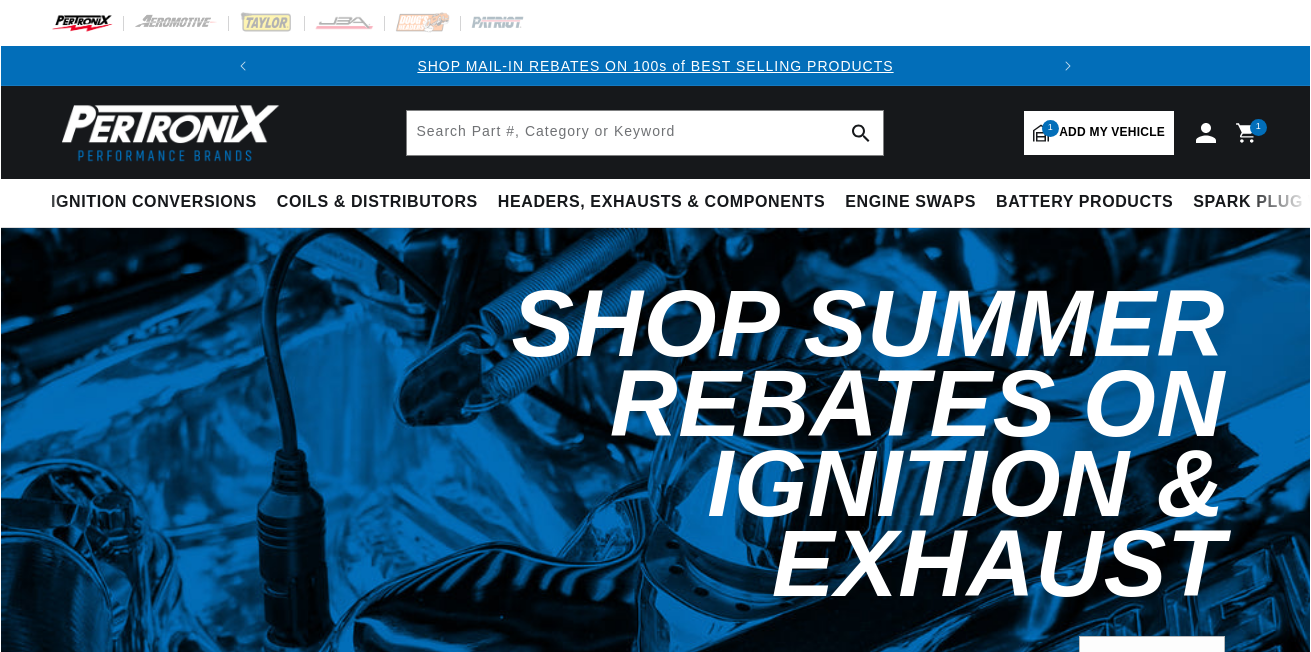 scroll, scrollTop: 0, scrollLeft: 0, axis: both 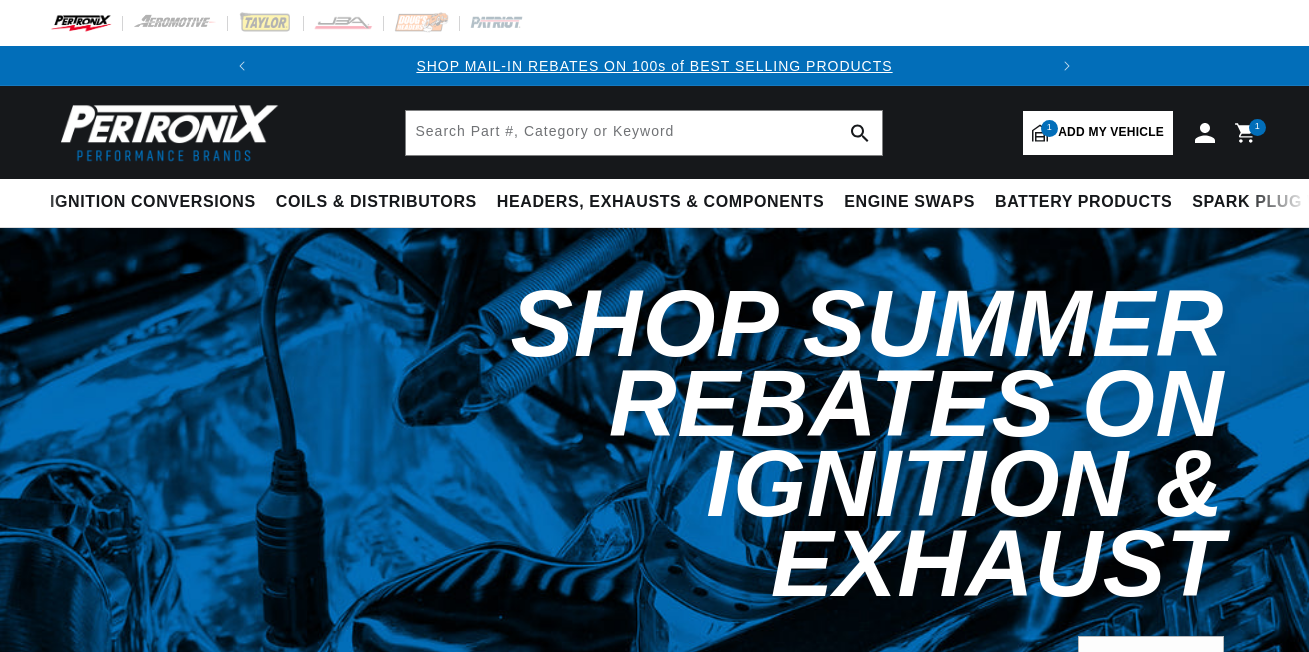 click on "1 1 item" at bounding box center [1257, 127] 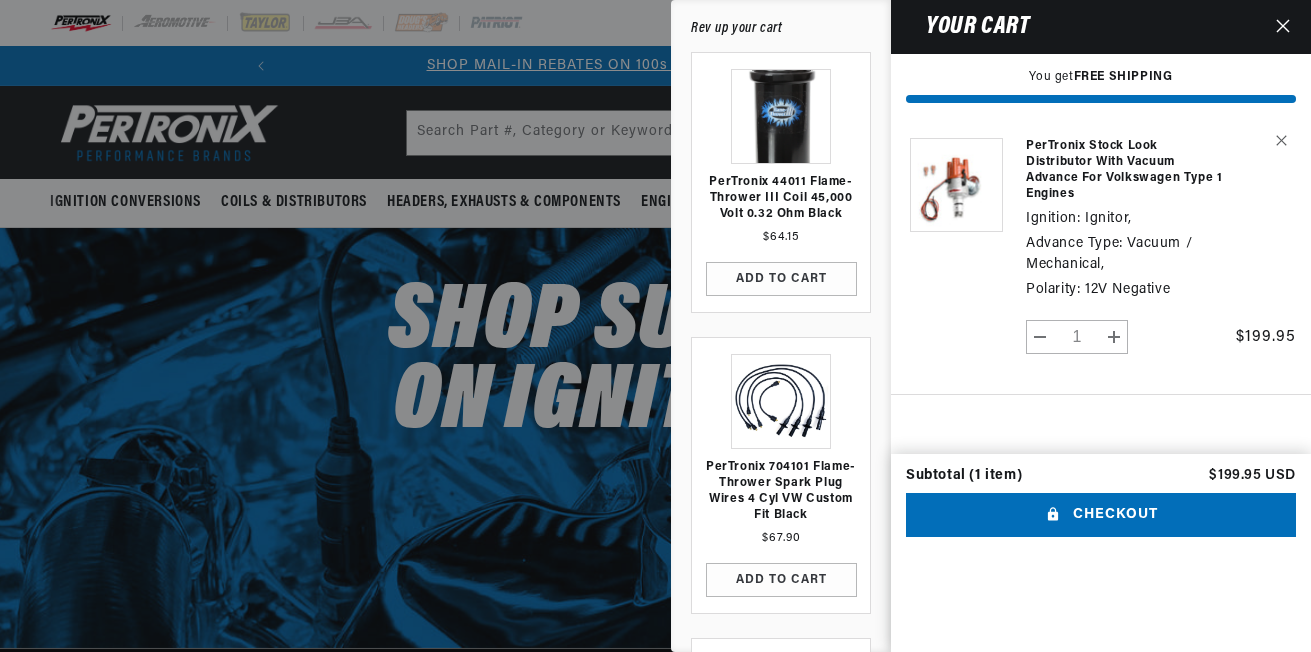 scroll, scrollTop: 0, scrollLeft: 0, axis: both 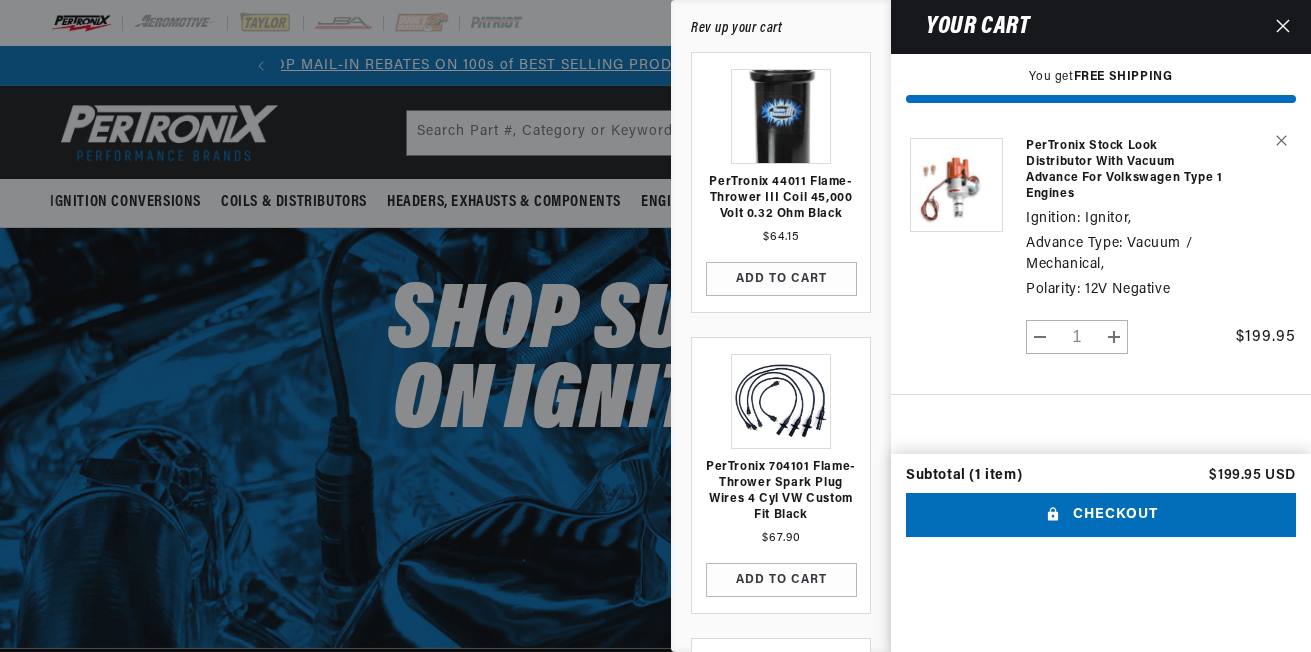 click at bounding box center (655, 326) 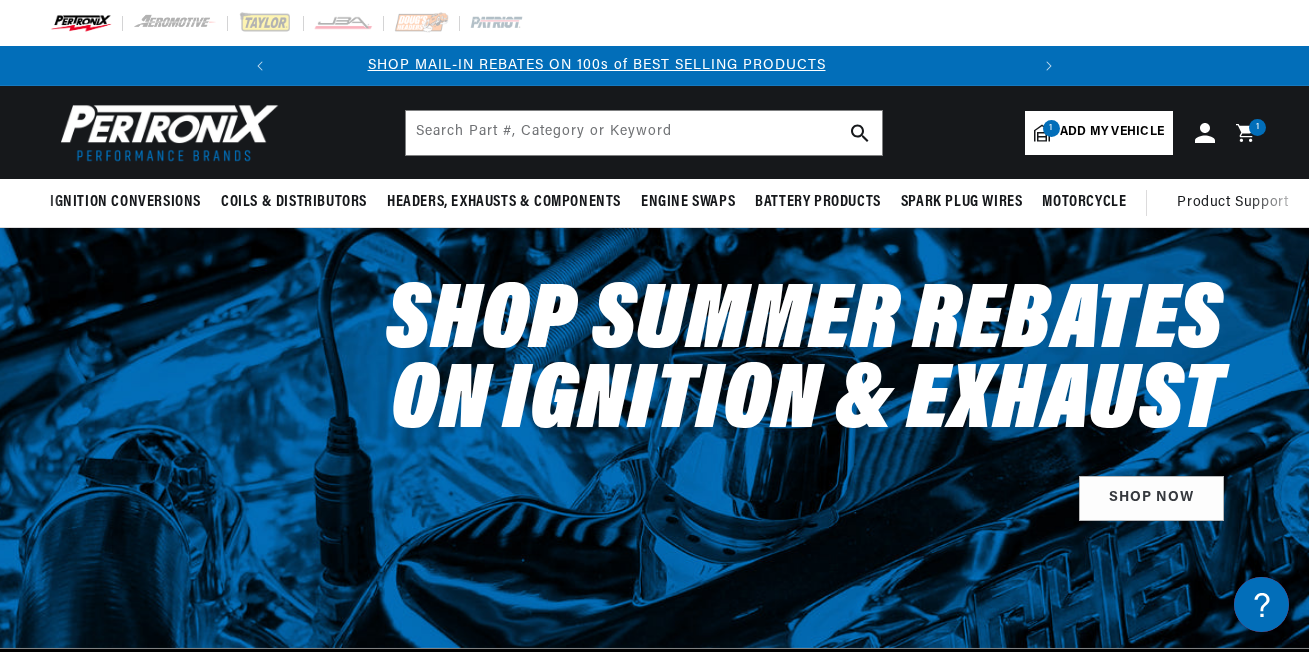 scroll, scrollTop: 0, scrollLeft: 0, axis: both 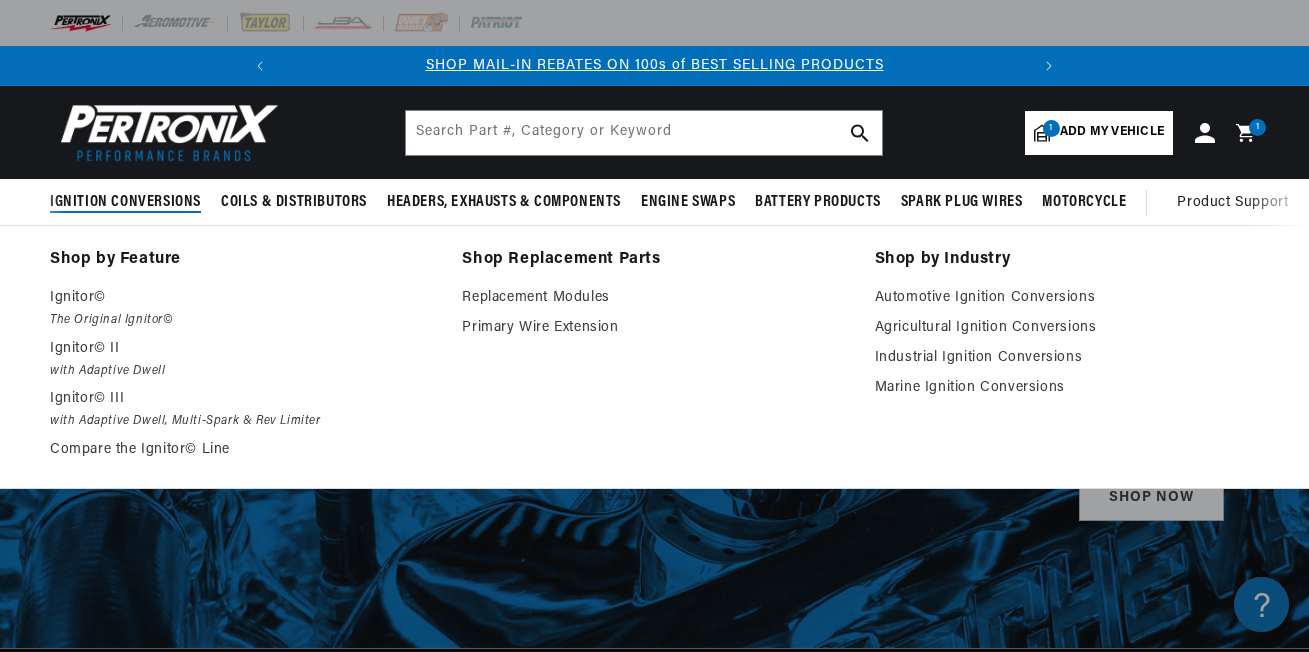 click on "Ignition Conversions" at bounding box center [125, 202] 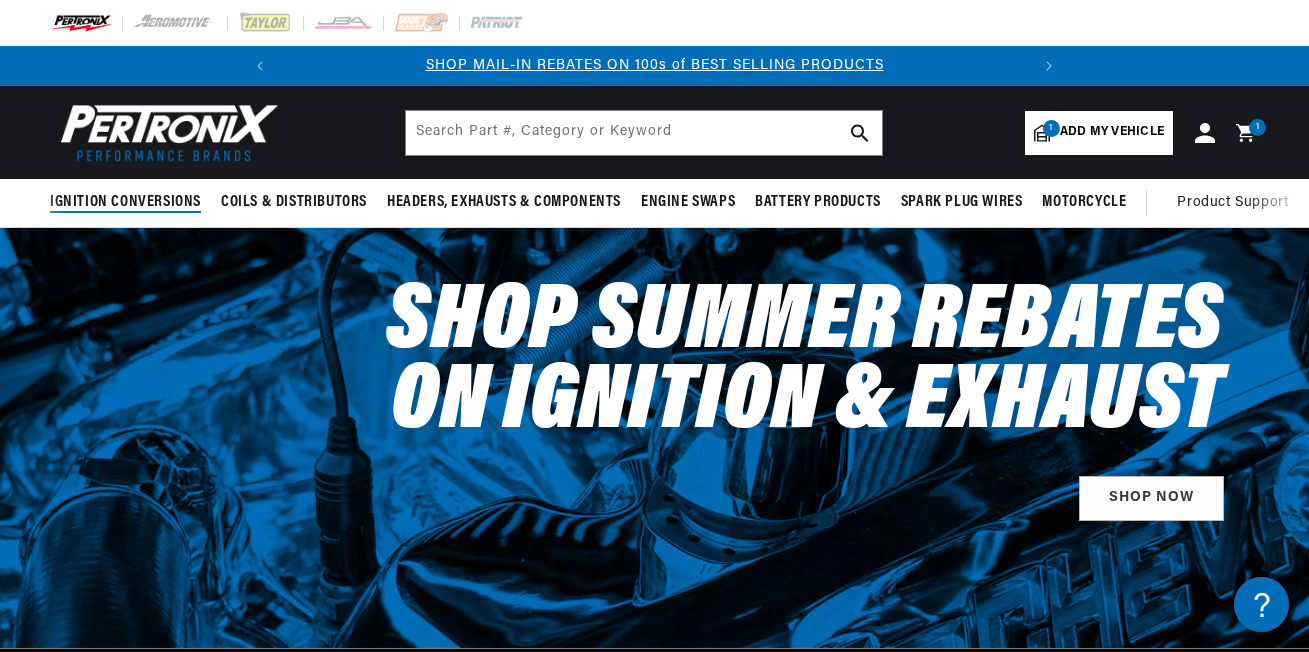 click on "Ignition Conversions" at bounding box center (125, 202) 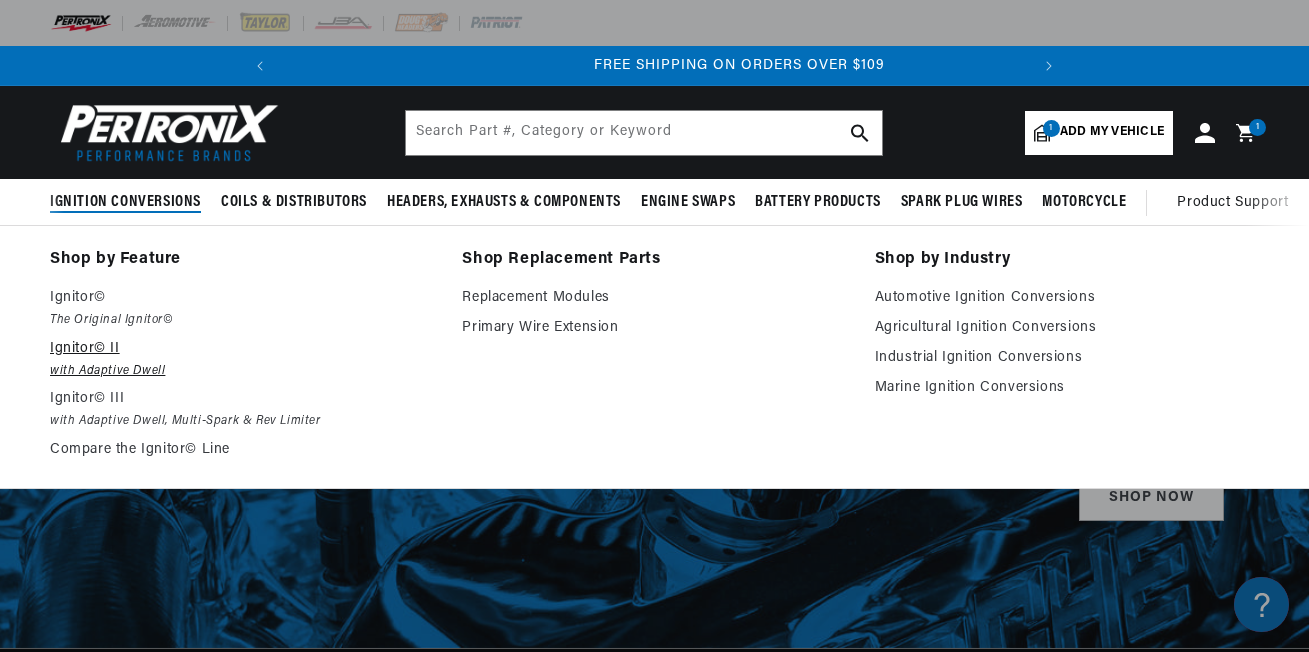 scroll, scrollTop: 0, scrollLeft: 747, axis: horizontal 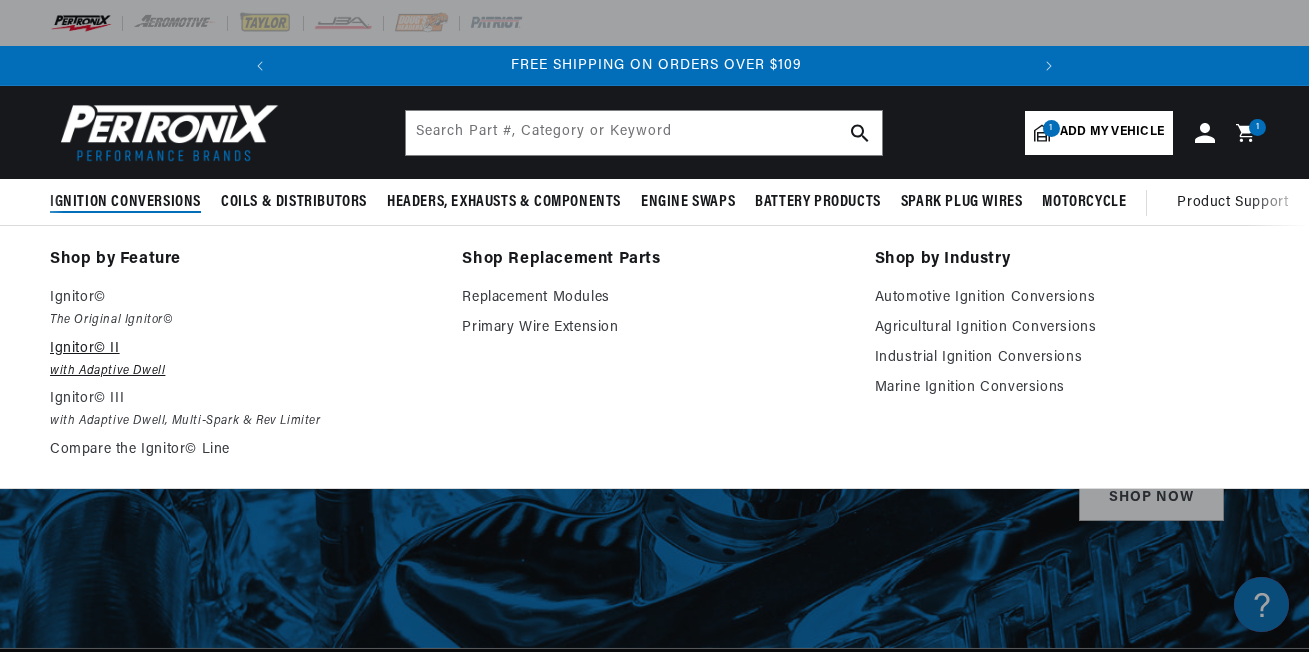 click on "Ignitor© II" at bounding box center [242, 349] 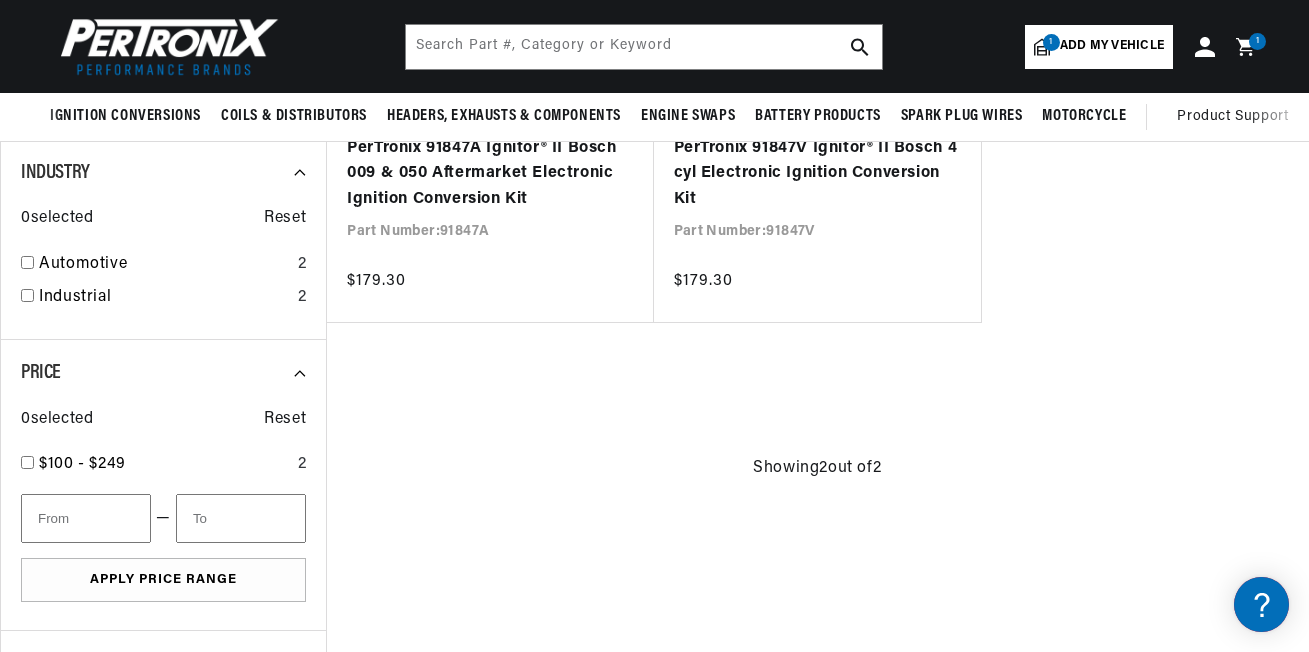 scroll, scrollTop: 600, scrollLeft: 0, axis: vertical 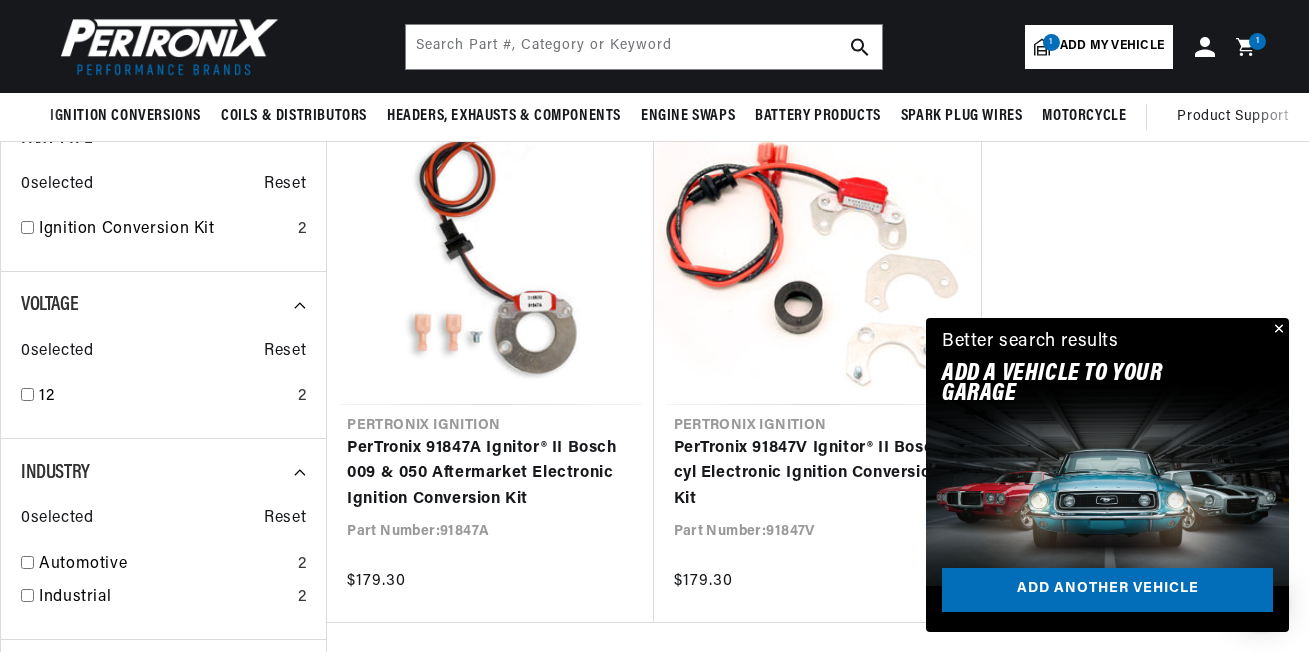 click at bounding box center [1277, 330] 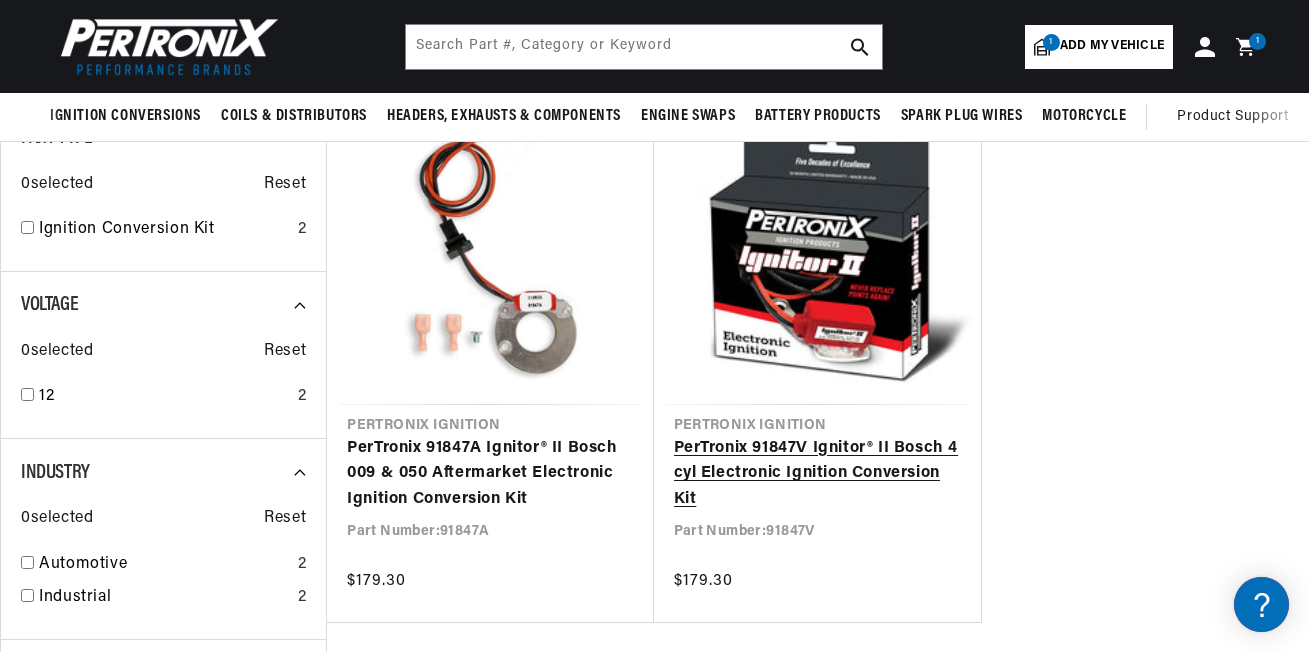 scroll, scrollTop: 0, scrollLeft: 0, axis: both 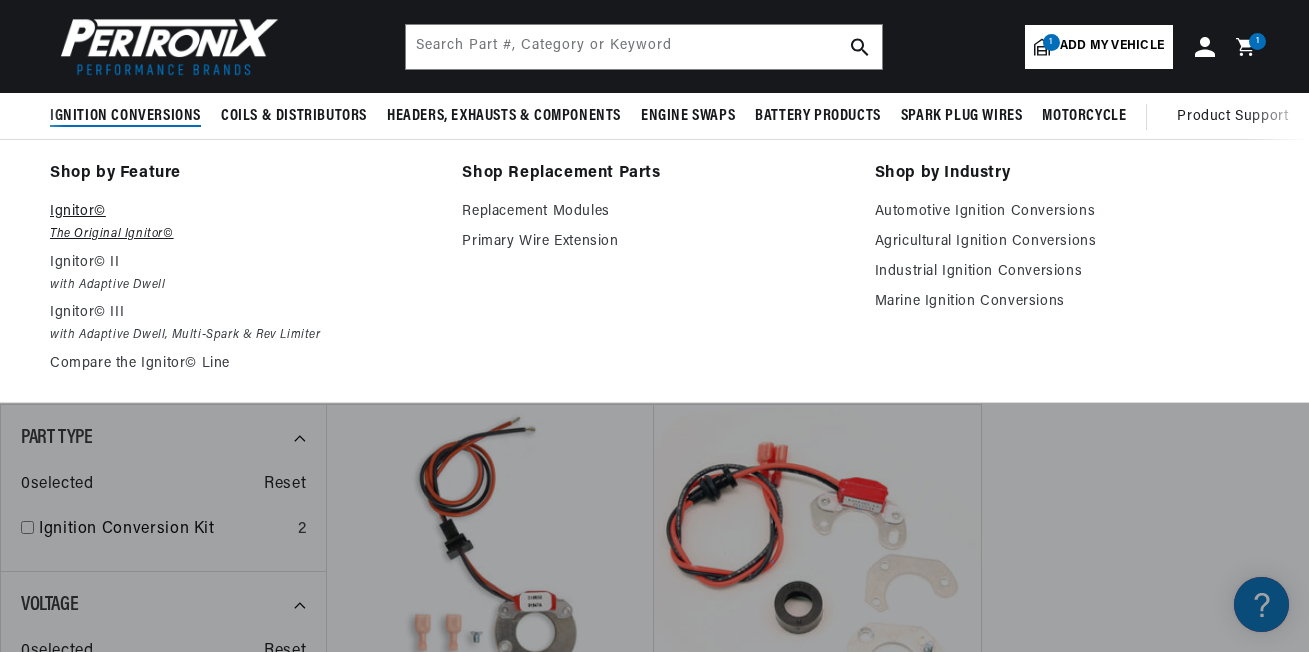 click on "Ignitor©" at bounding box center (242, 212) 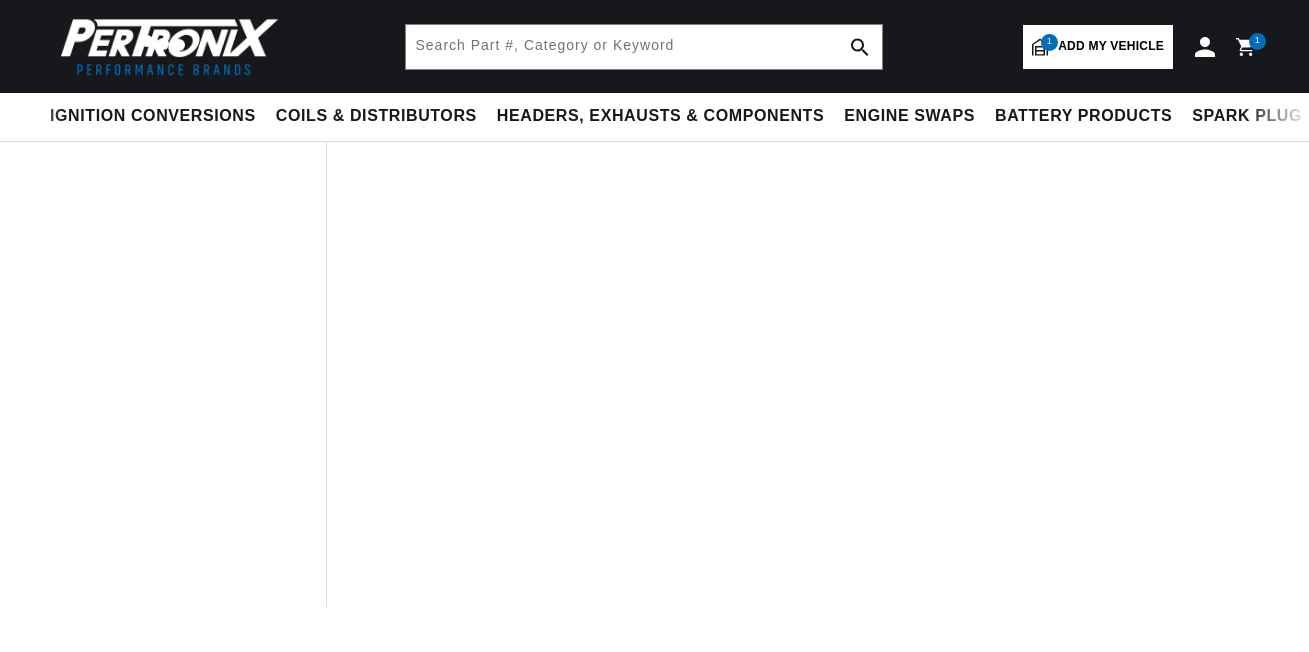 scroll, scrollTop: 500, scrollLeft: 0, axis: vertical 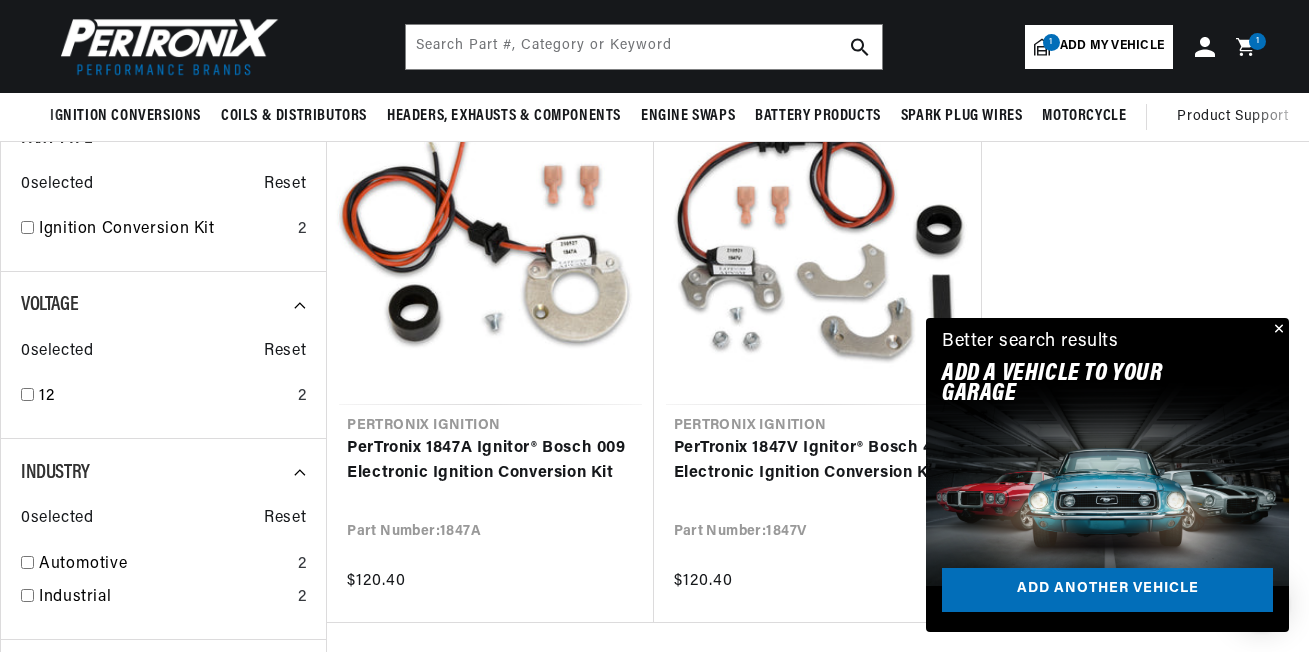 click at bounding box center [1277, 330] 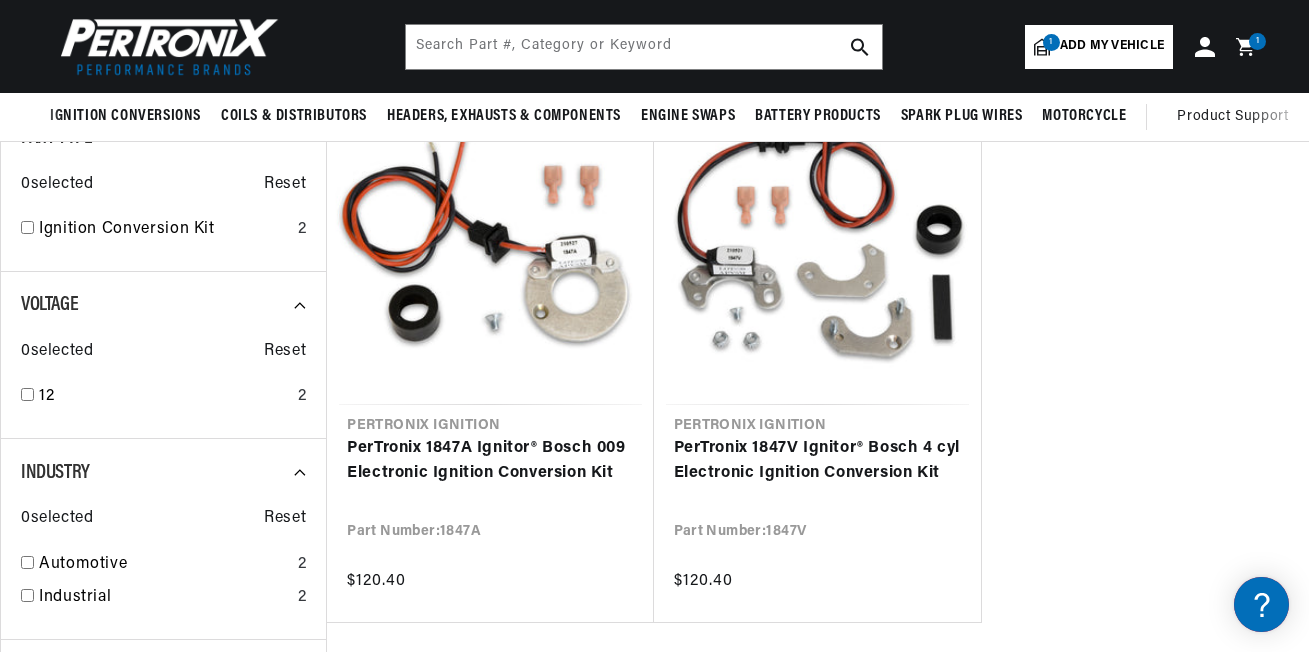 scroll, scrollTop: 0, scrollLeft: 747, axis: horizontal 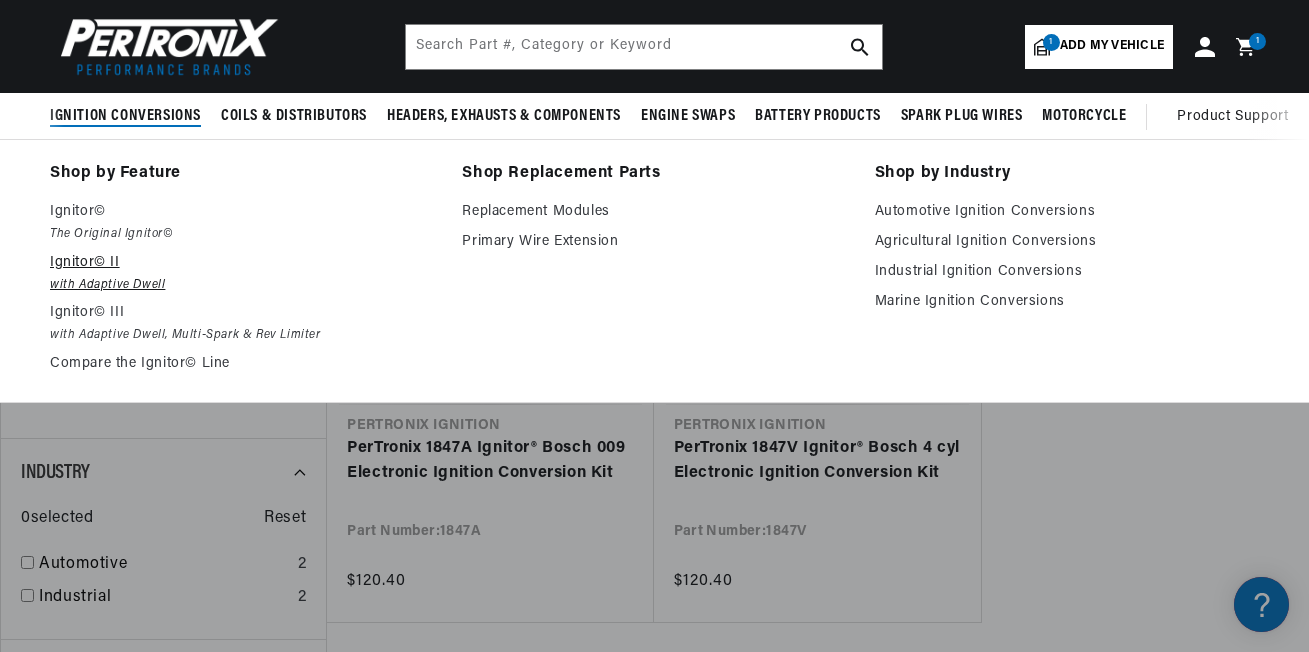 click on "Ignitor© II" at bounding box center (242, 263) 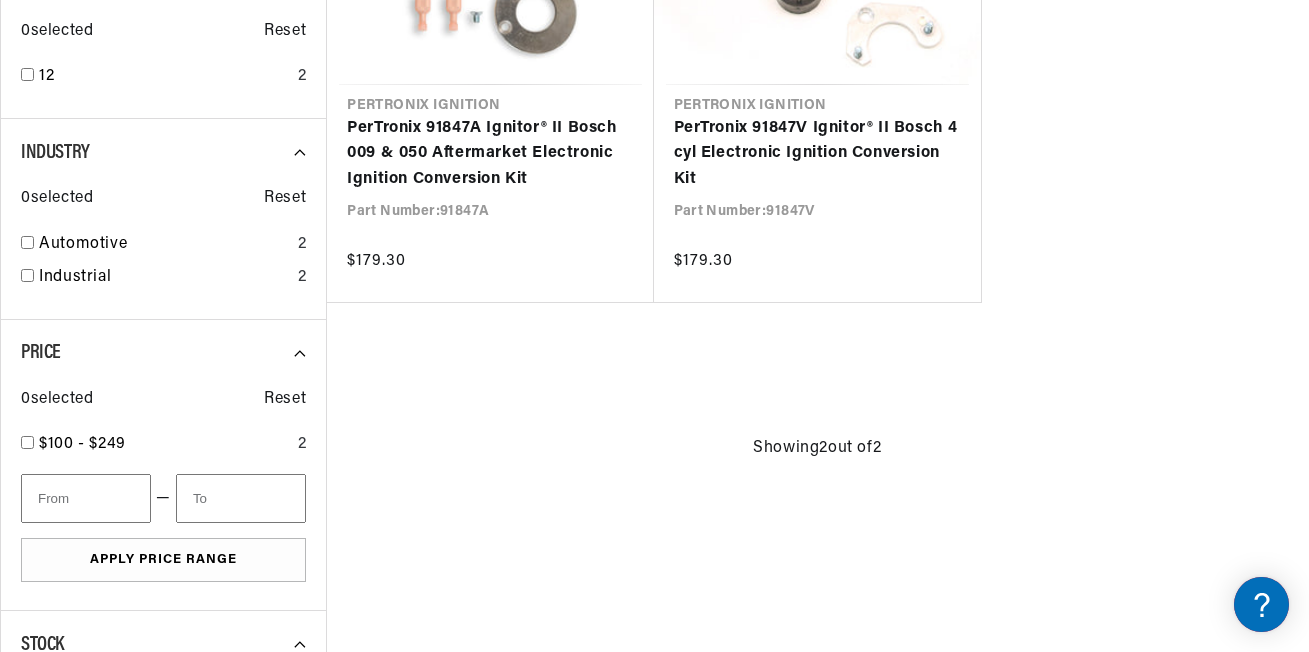 scroll, scrollTop: 983, scrollLeft: 0, axis: vertical 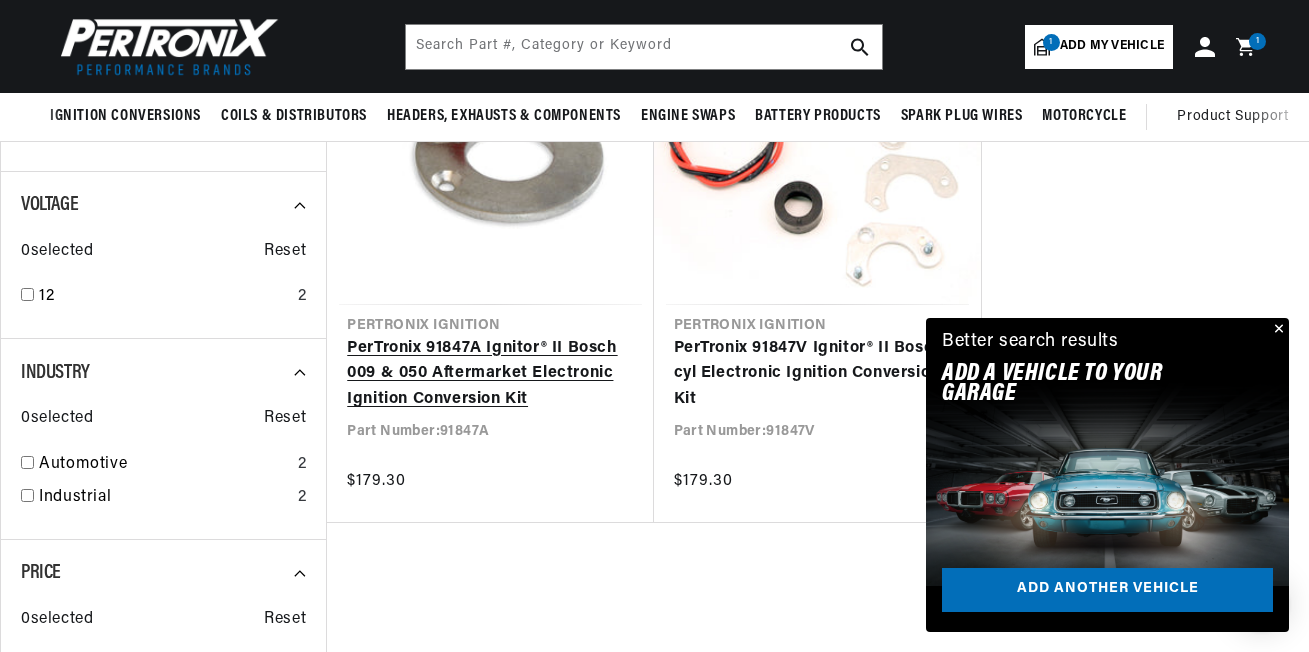click on "PerTronix 91847A Ignitor® II Bosch 009 & 050 Aftermarket Electronic Ignition Conversion Kit" at bounding box center (490, 374) 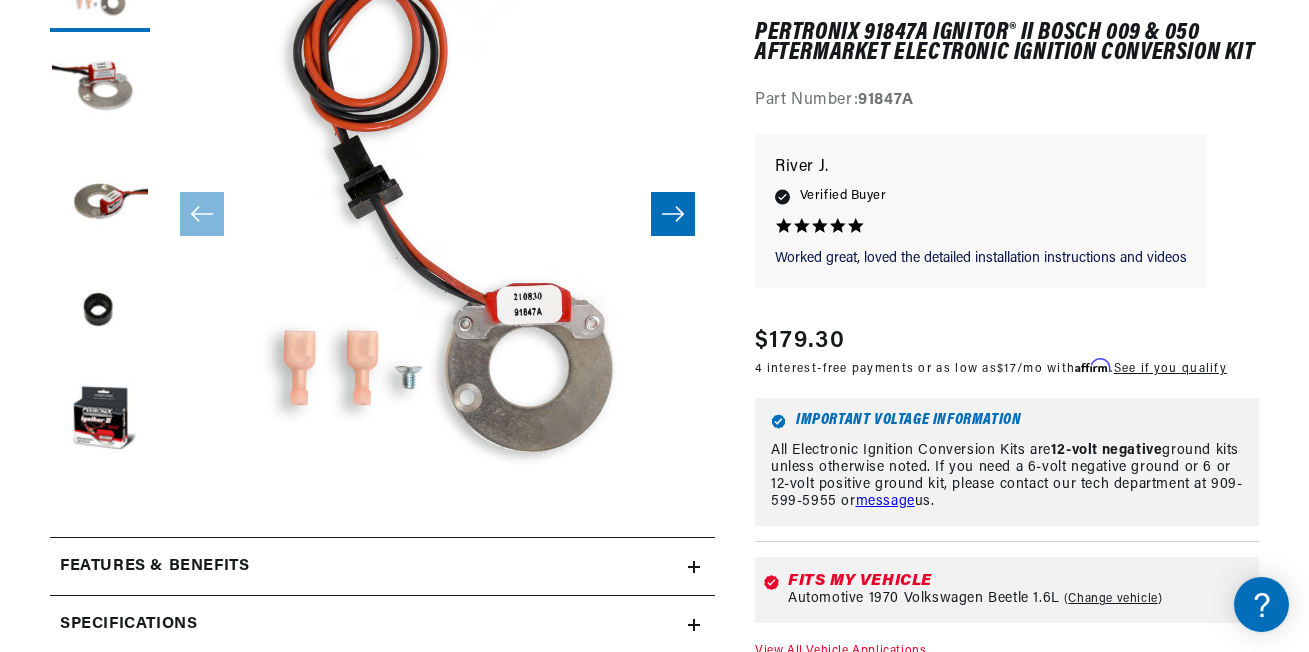 scroll, scrollTop: 600, scrollLeft: 0, axis: vertical 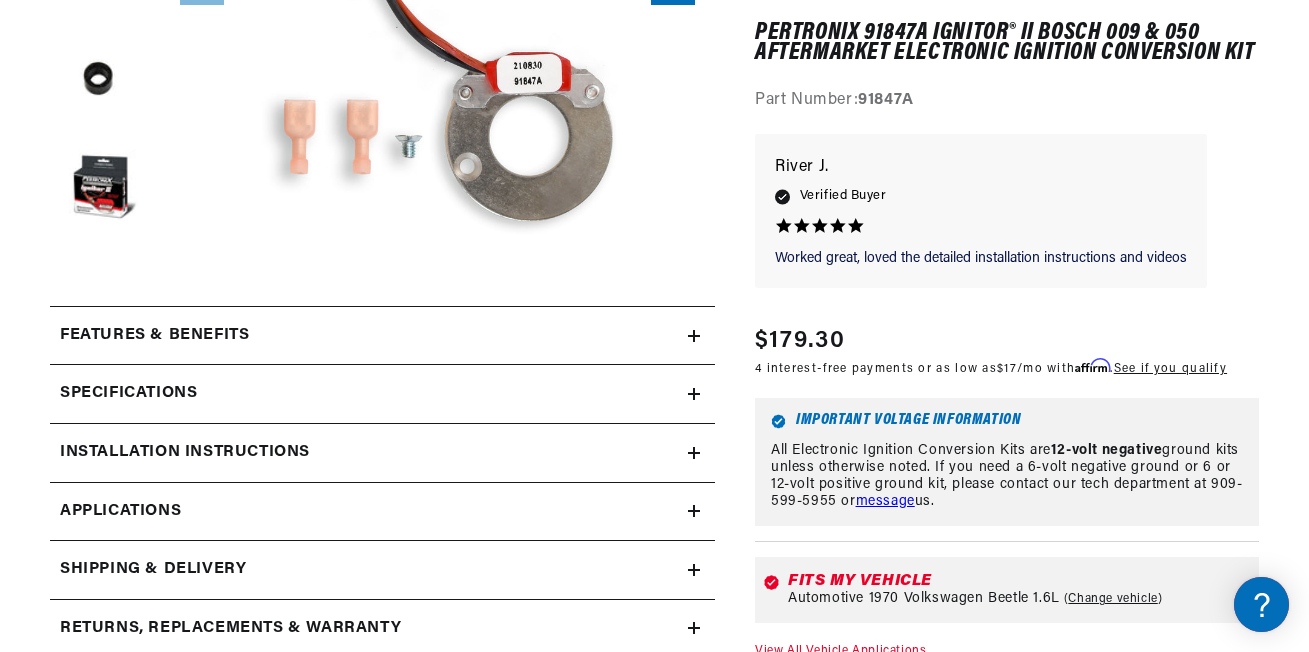 click 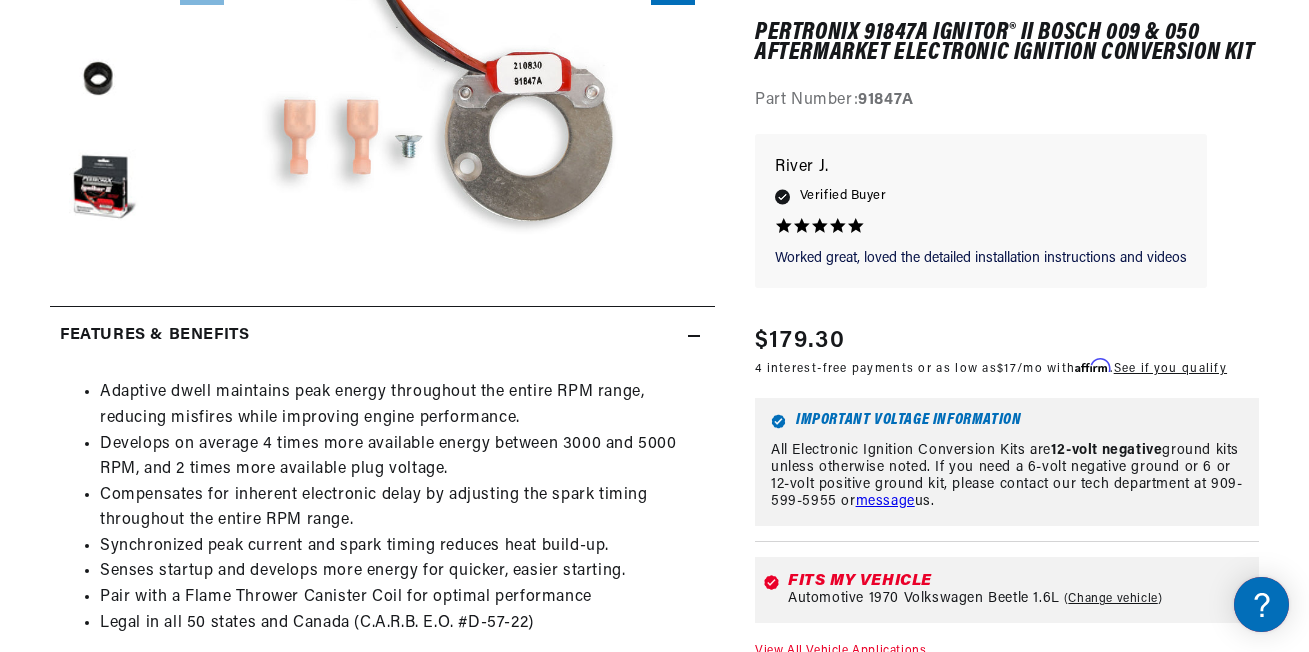 scroll, scrollTop: 0, scrollLeft: 747, axis: horizontal 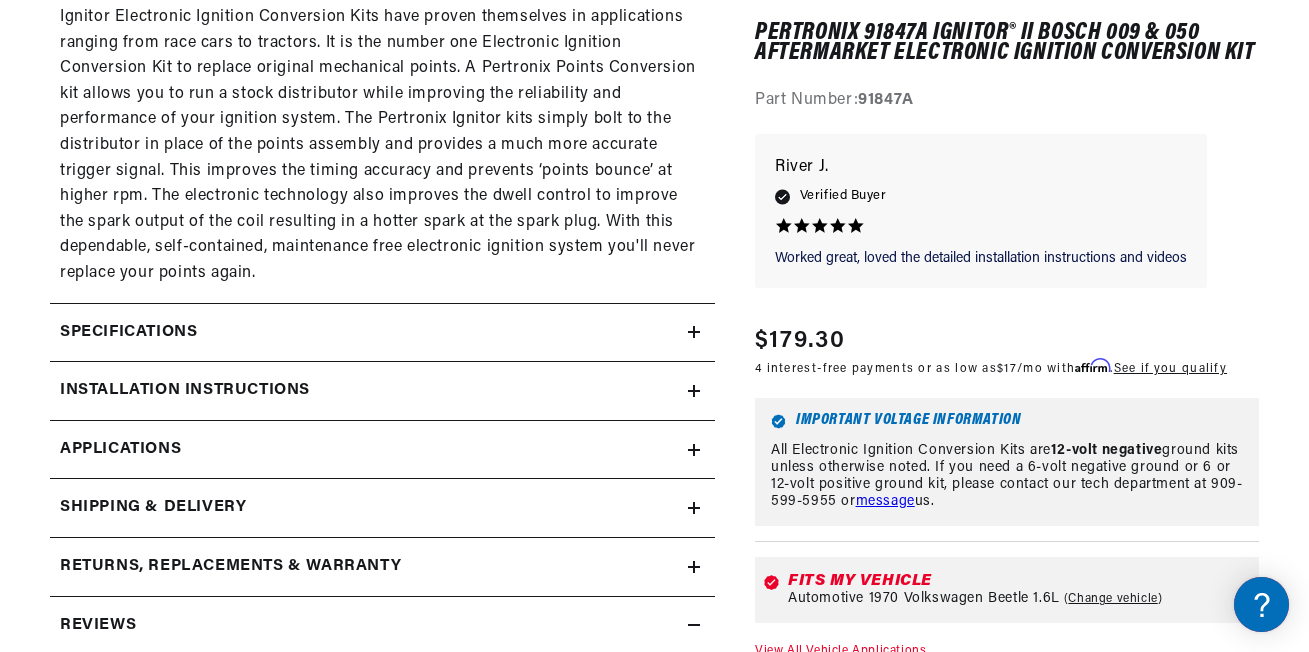 click 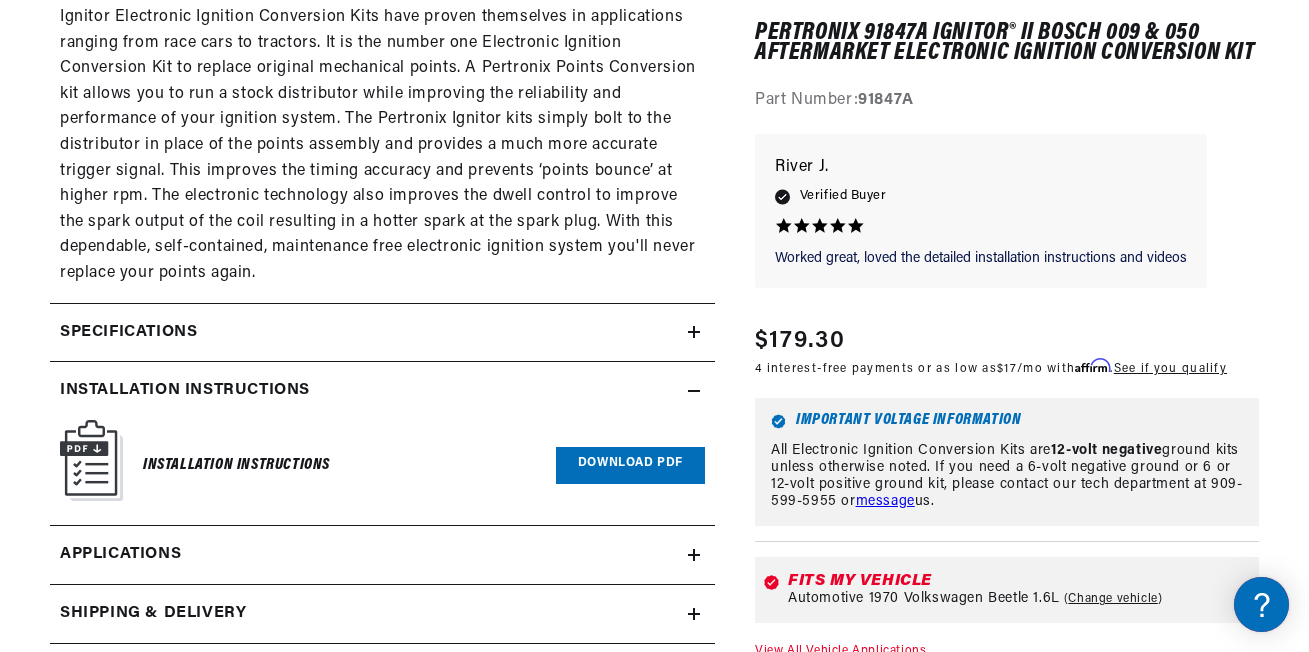 click on "Download PDF" at bounding box center [630, 465] 